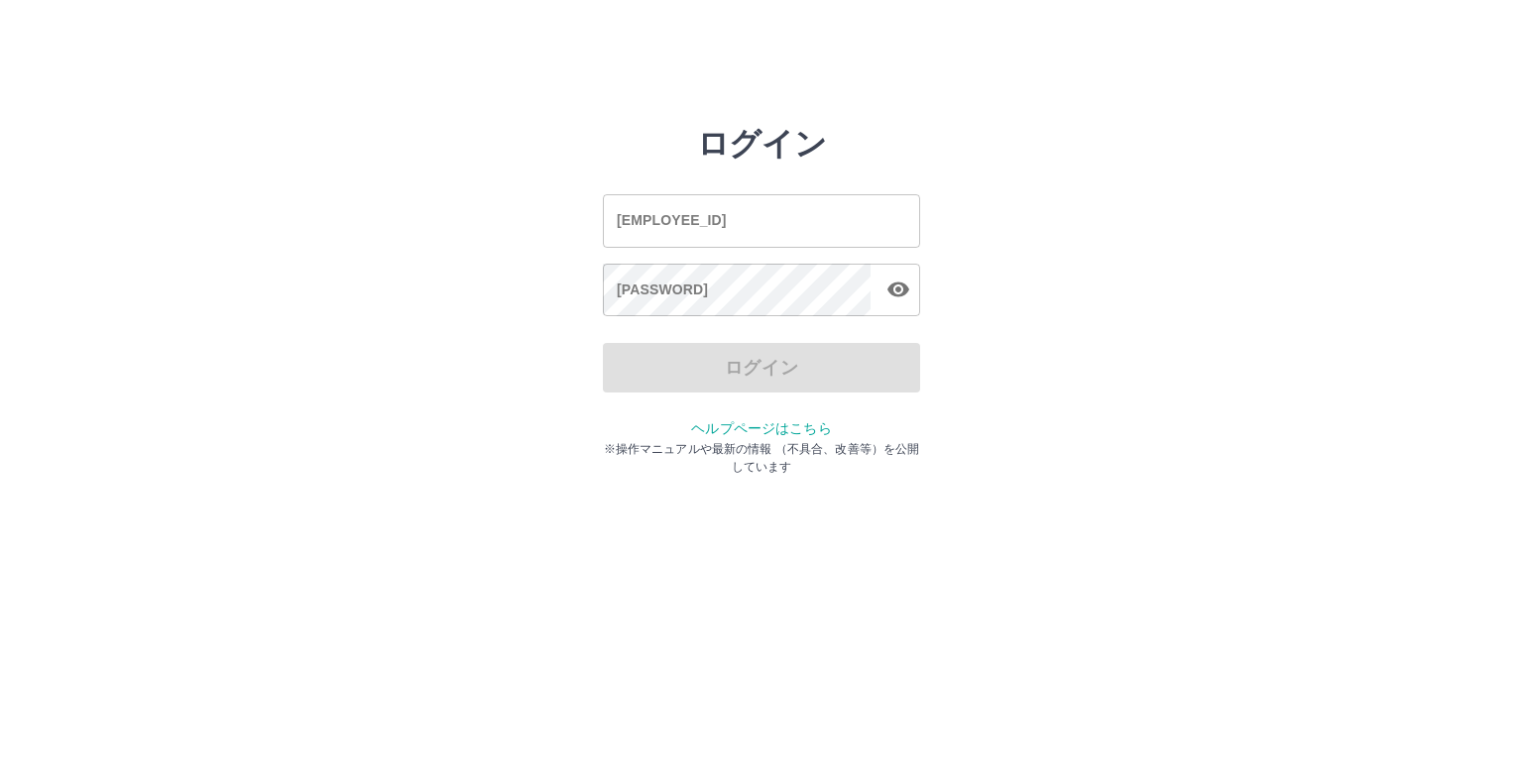 scroll, scrollTop: 0, scrollLeft: 0, axis: both 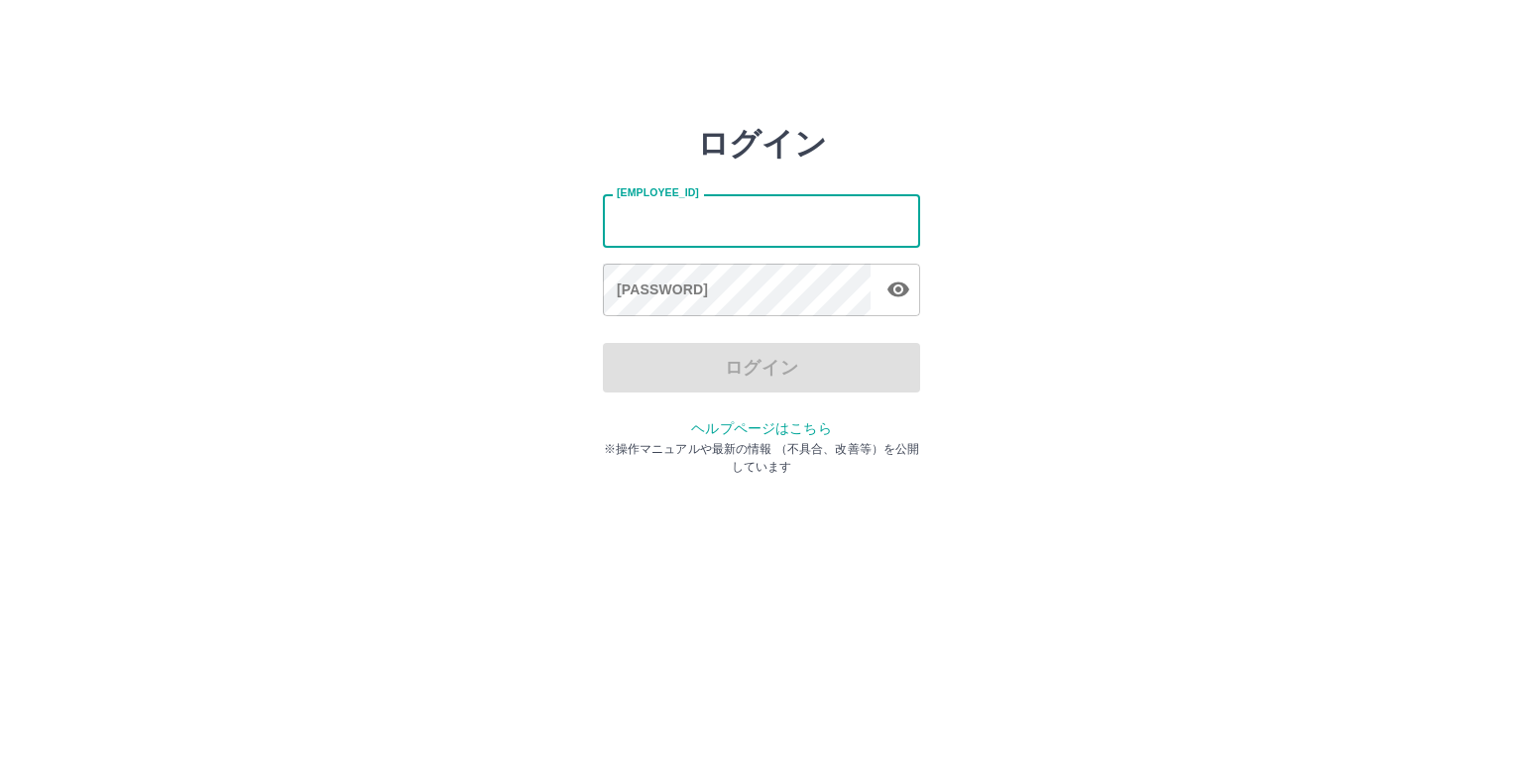 click on "社員番号" at bounding box center (762, 220) 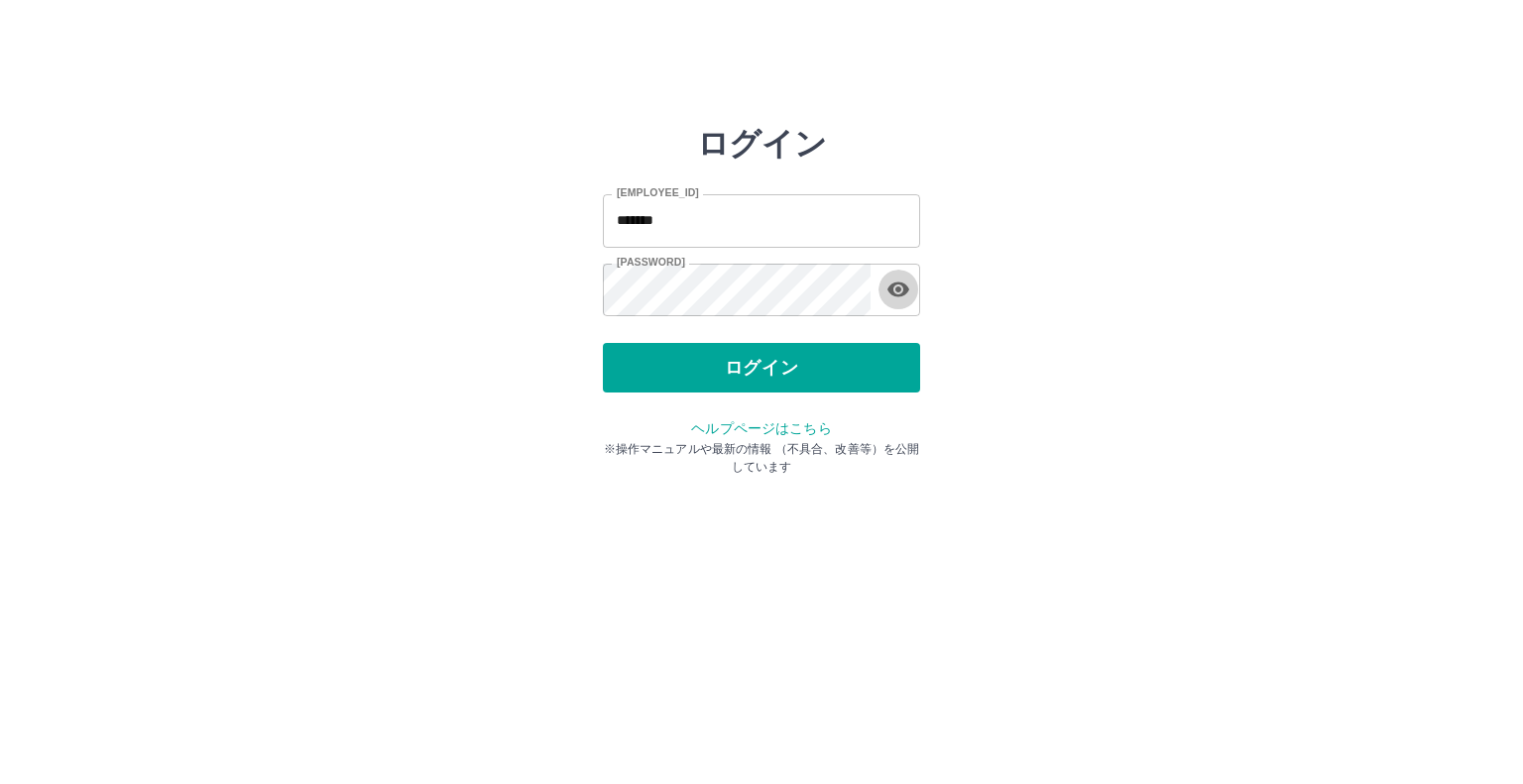 type 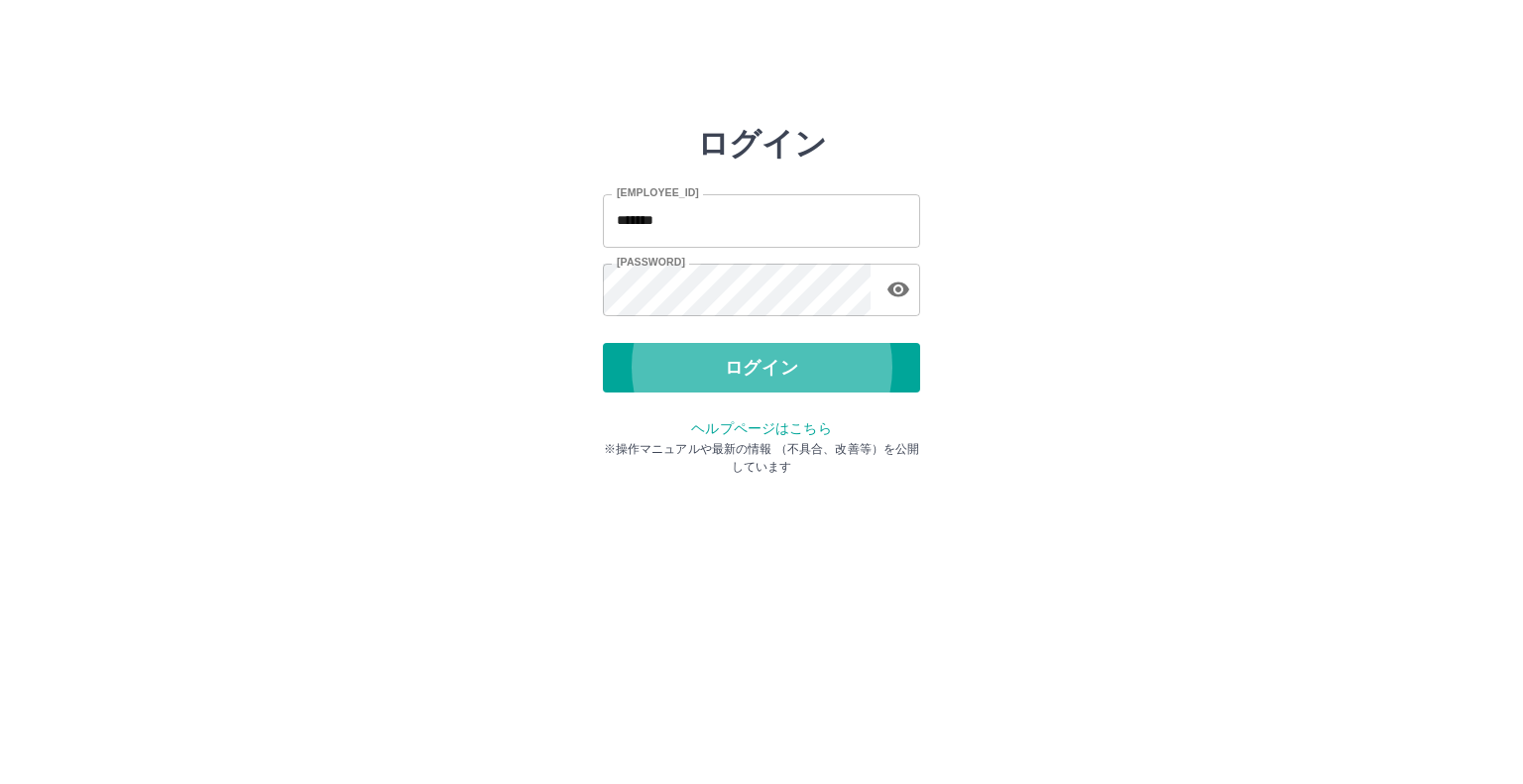 click on "ログイン" at bounding box center (762, 368) 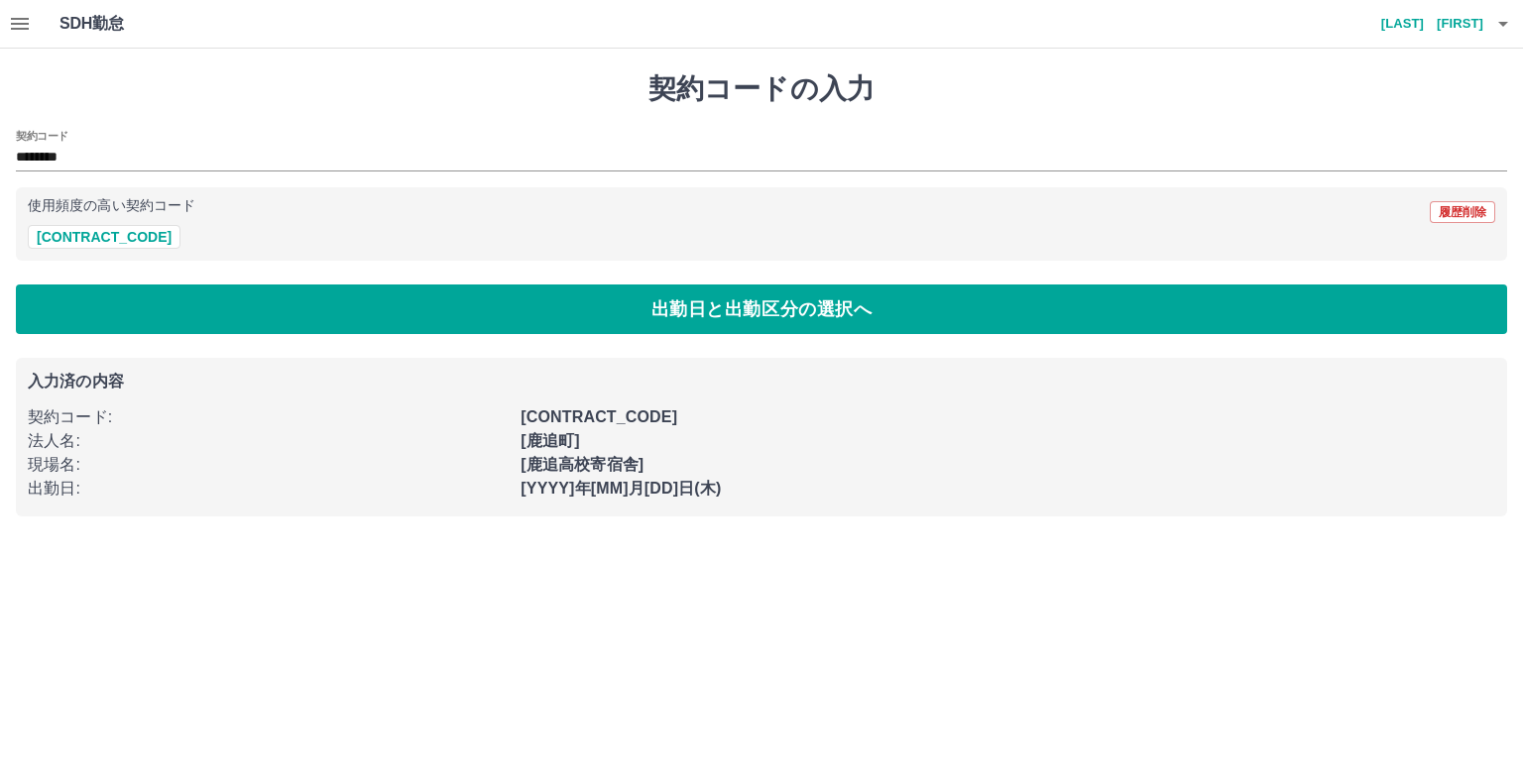 scroll, scrollTop: 0, scrollLeft: 0, axis: both 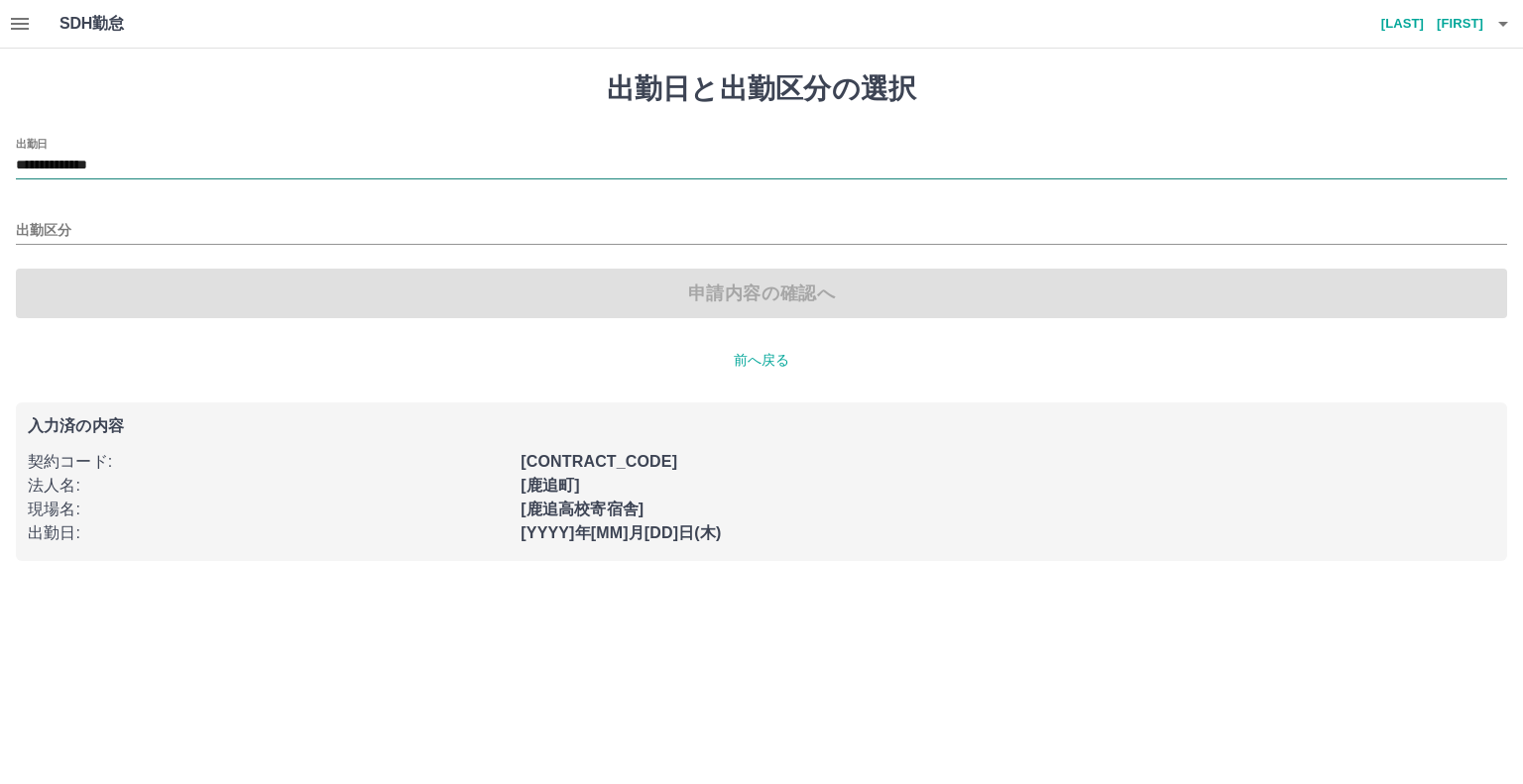click on "**********" at bounding box center (762, 166) 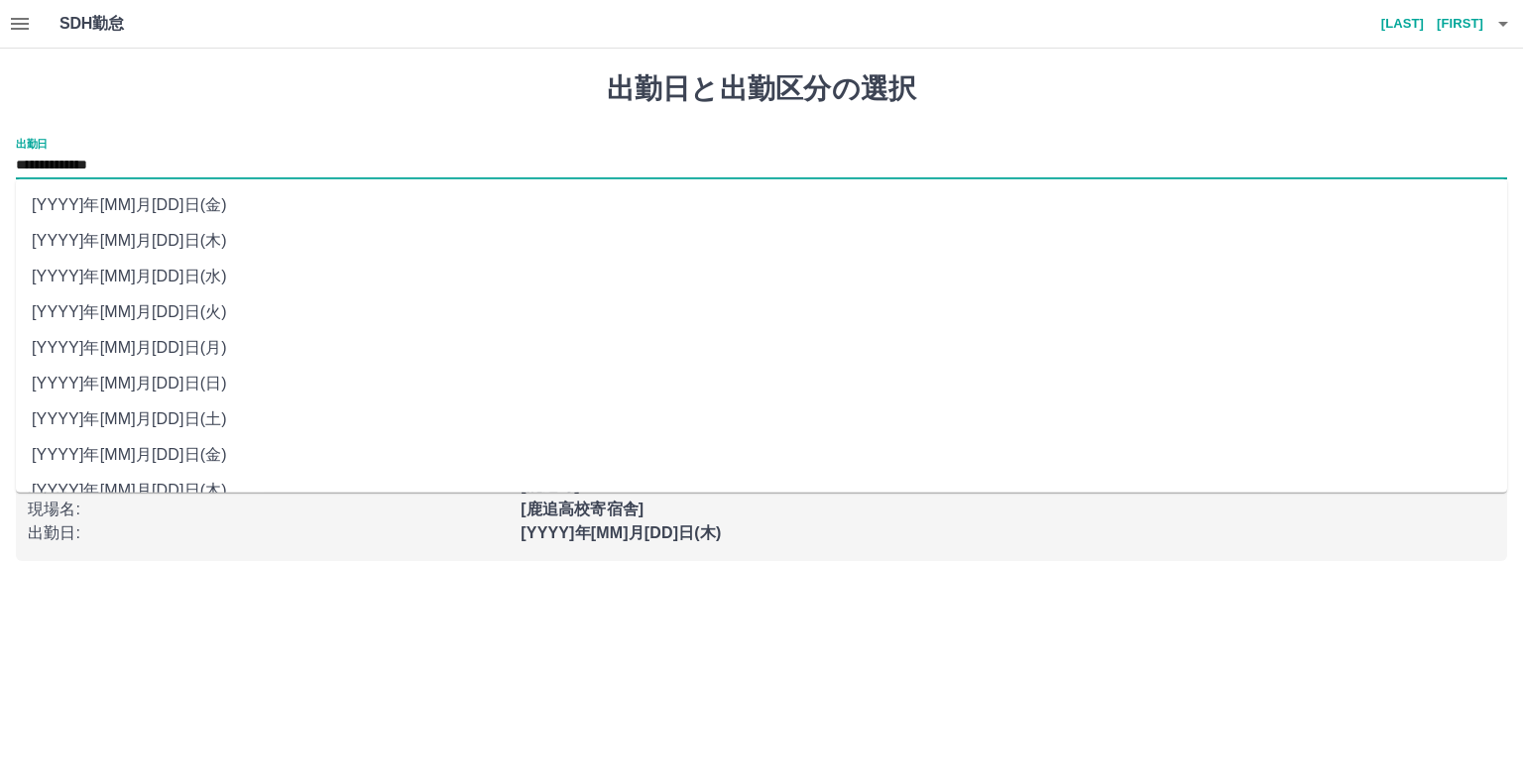 click on "[YYYY]年[MM]月[DD]日(水)" at bounding box center (762, 277) 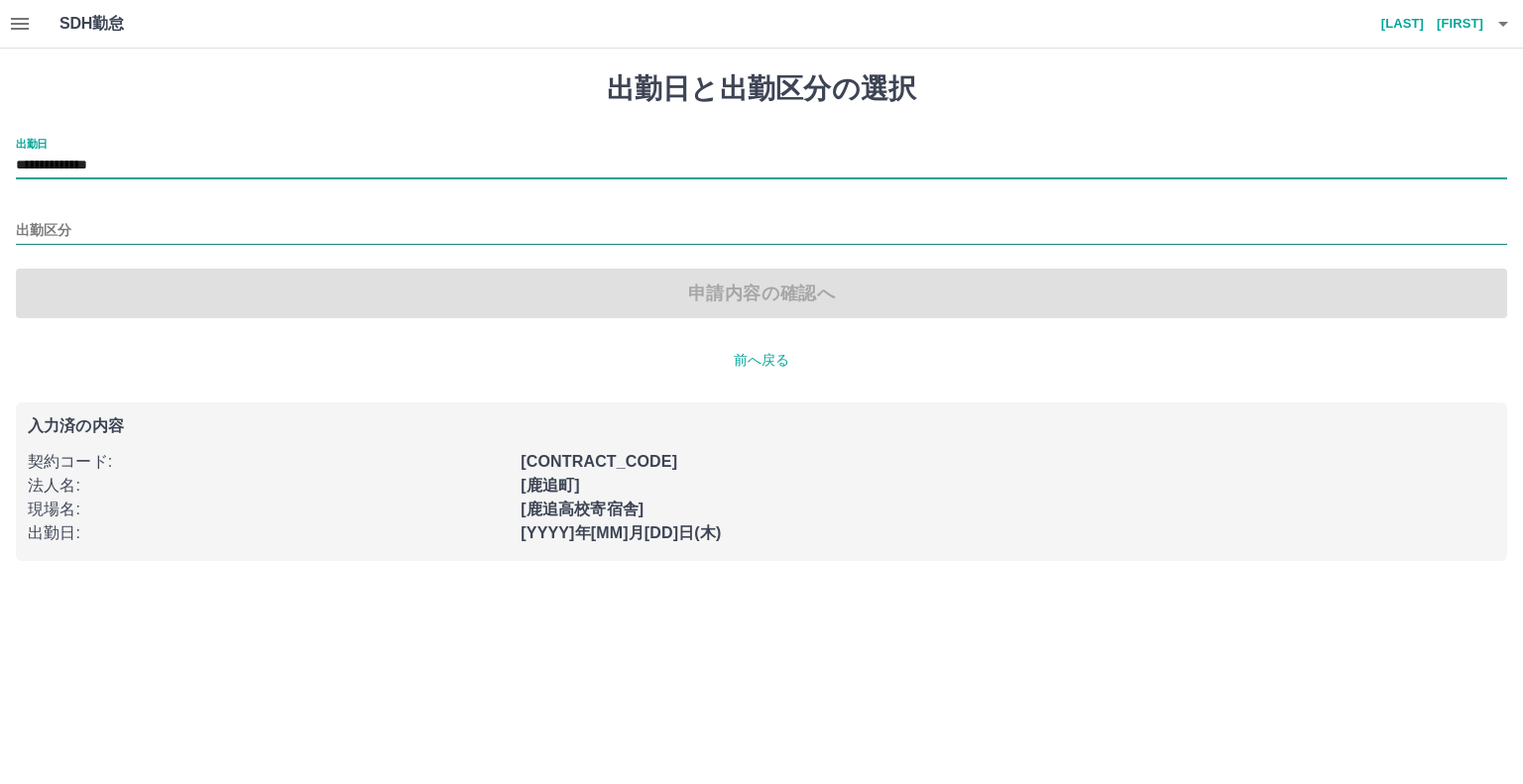 click on "出勤区分" at bounding box center (762, 231) 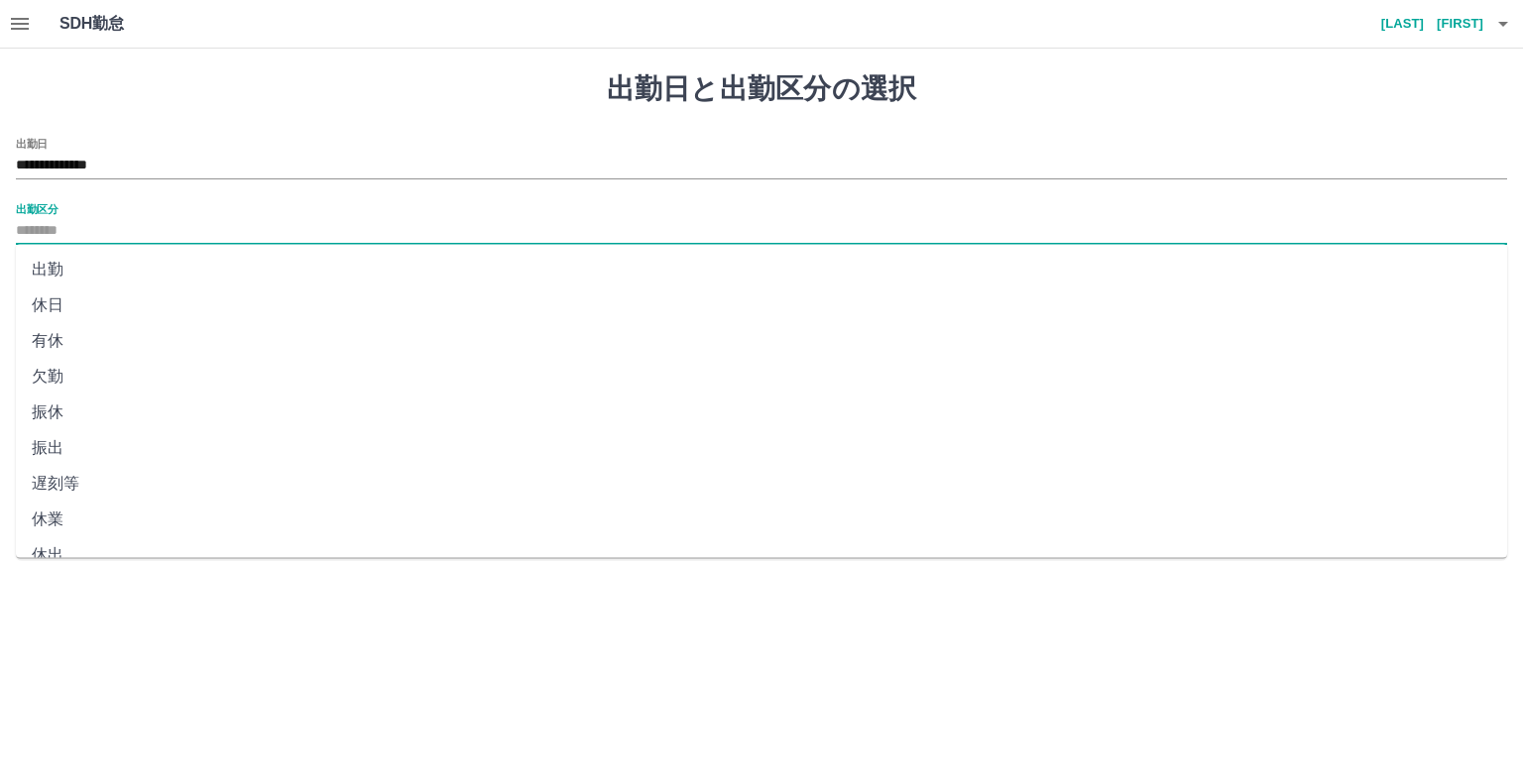 click on "休日" at bounding box center [762, 305] 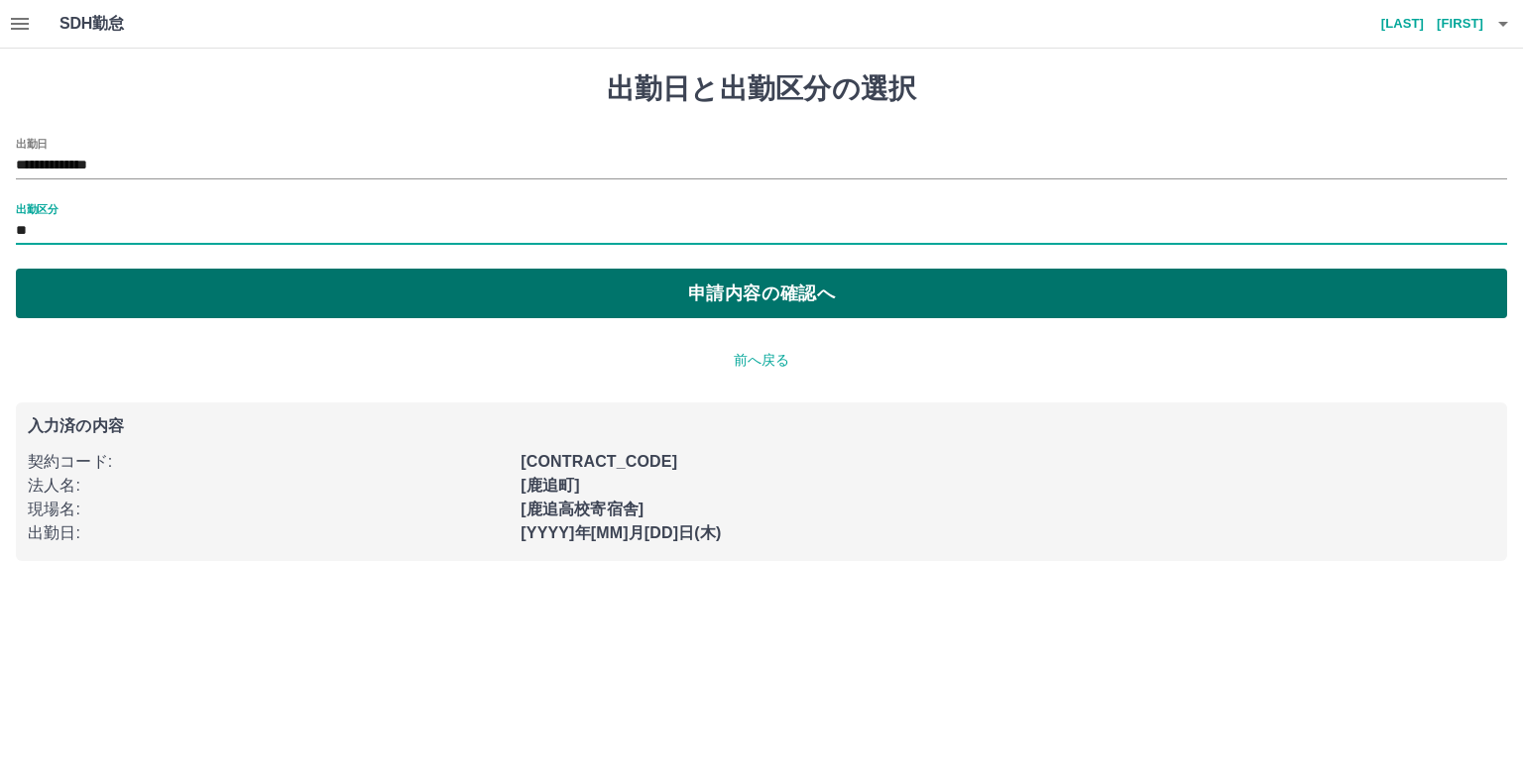 click on "申請内容の確認へ" at bounding box center (762, 293) 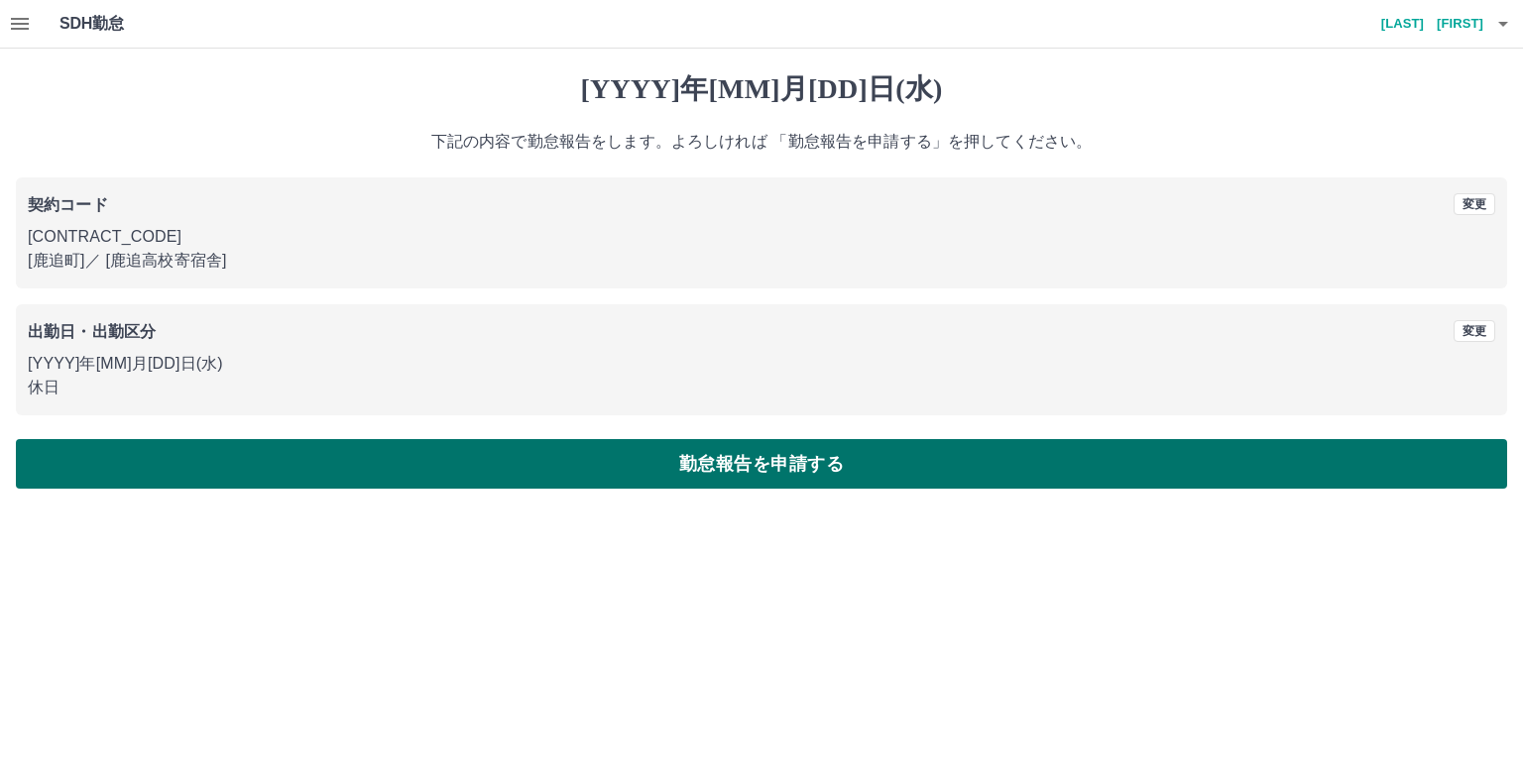 click on "勤怠報告を申請する" at bounding box center [762, 464] 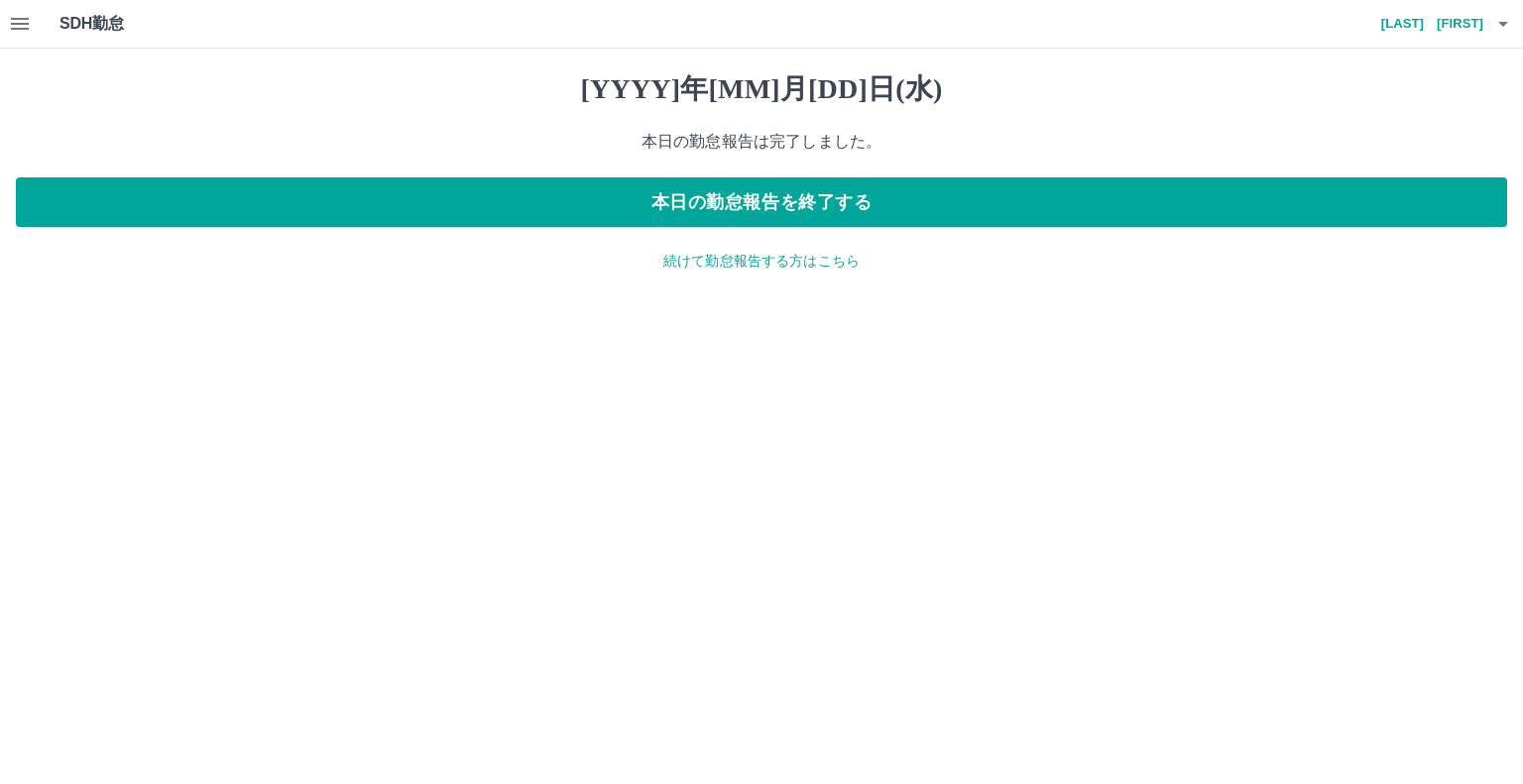 click on "続けて勤怠報告する方はこちら" at bounding box center [762, 261] 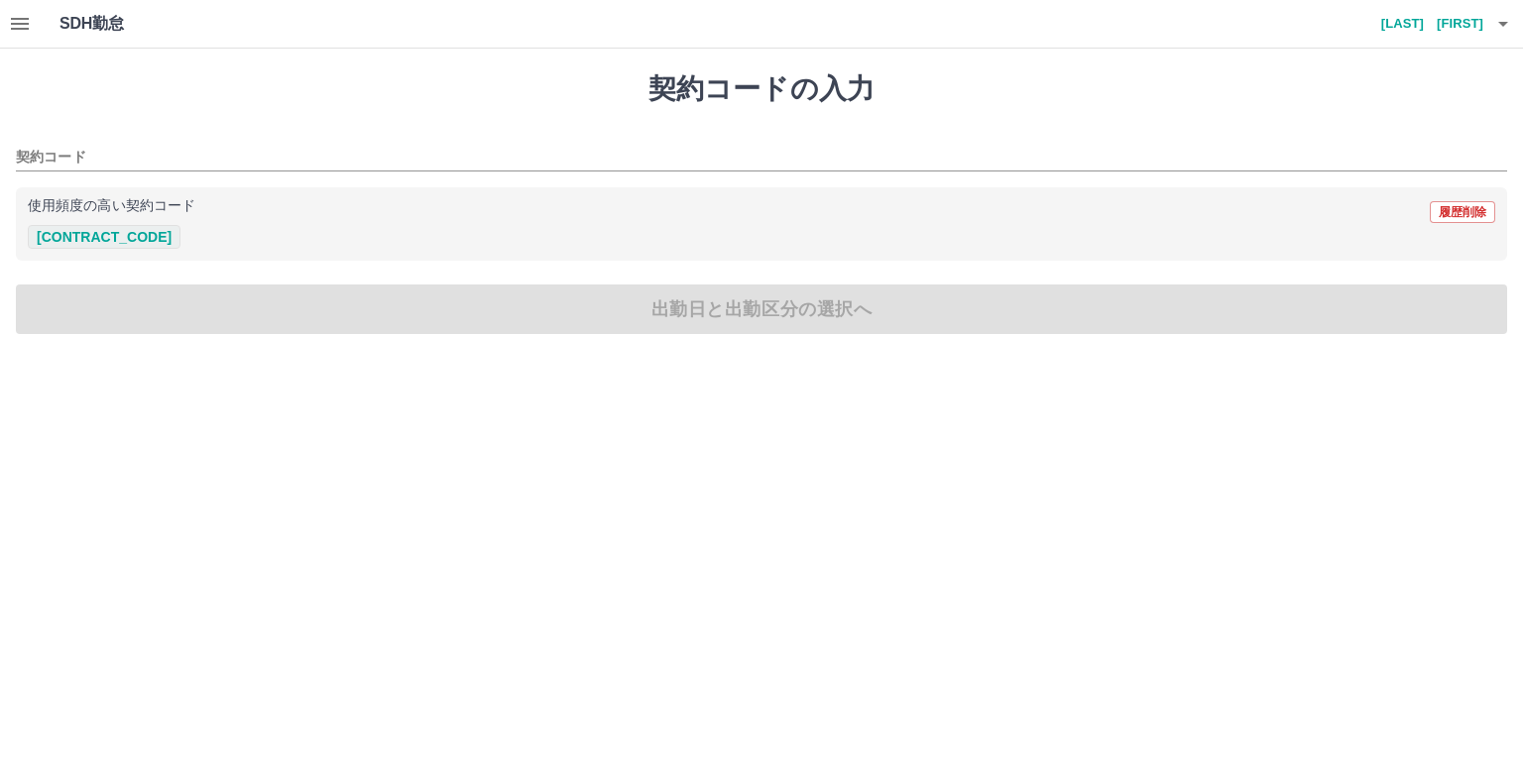 click on "[CONTRACT_CODE]" at bounding box center [104, 237] 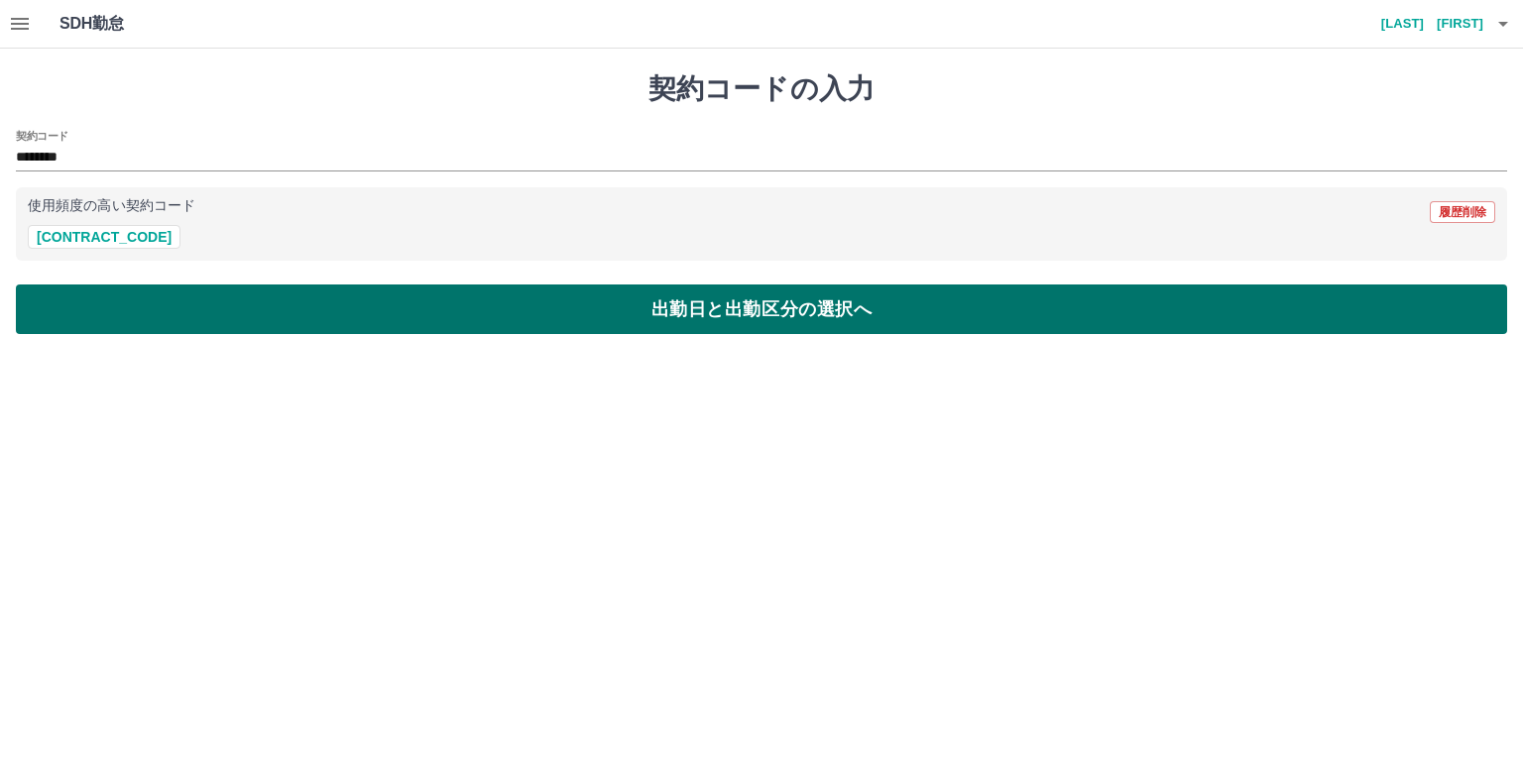 click on "出勤日と出勤区分の選択へ" at bounding box center (762, 309) 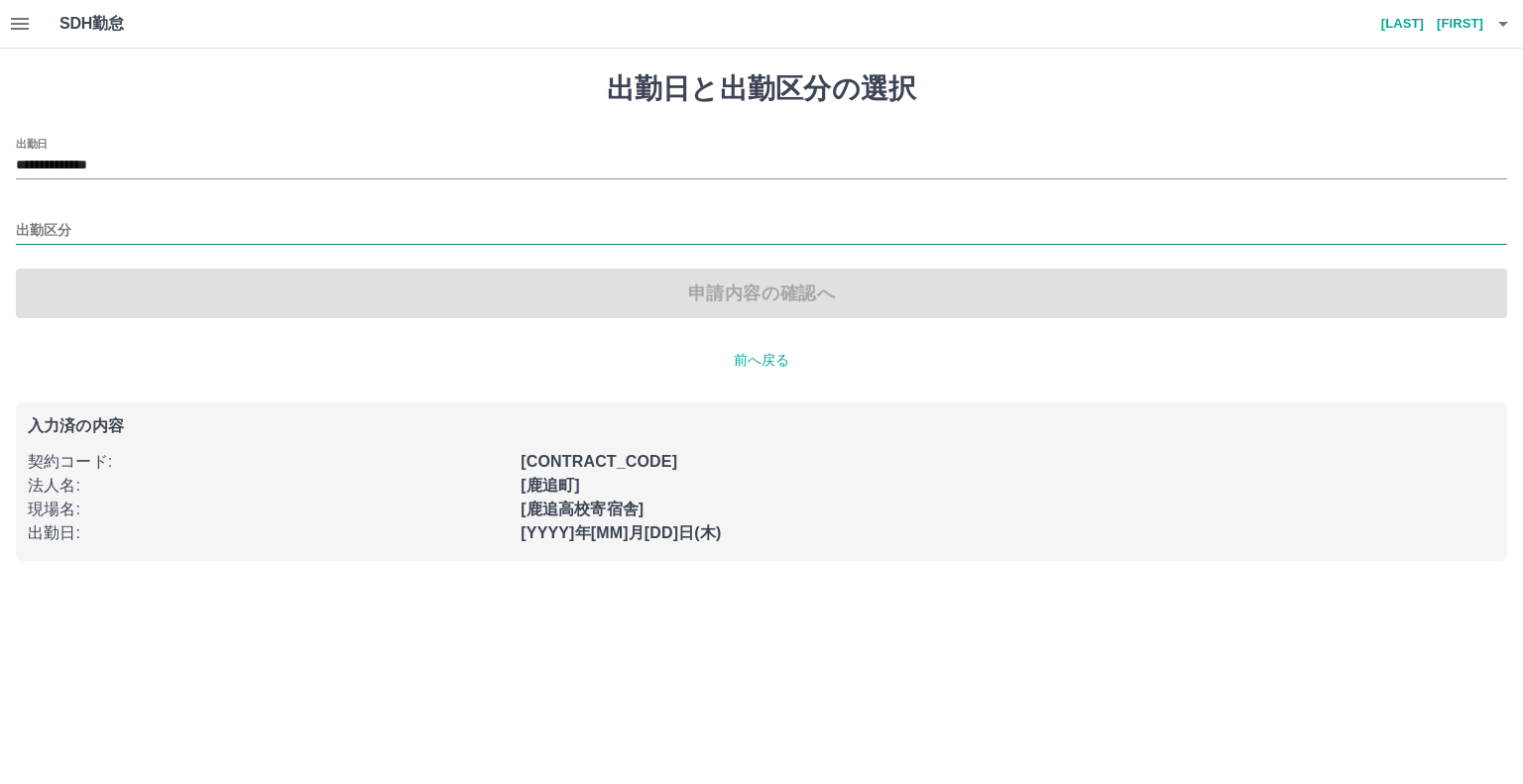 click on "**********" at bounding box center [762, 292] 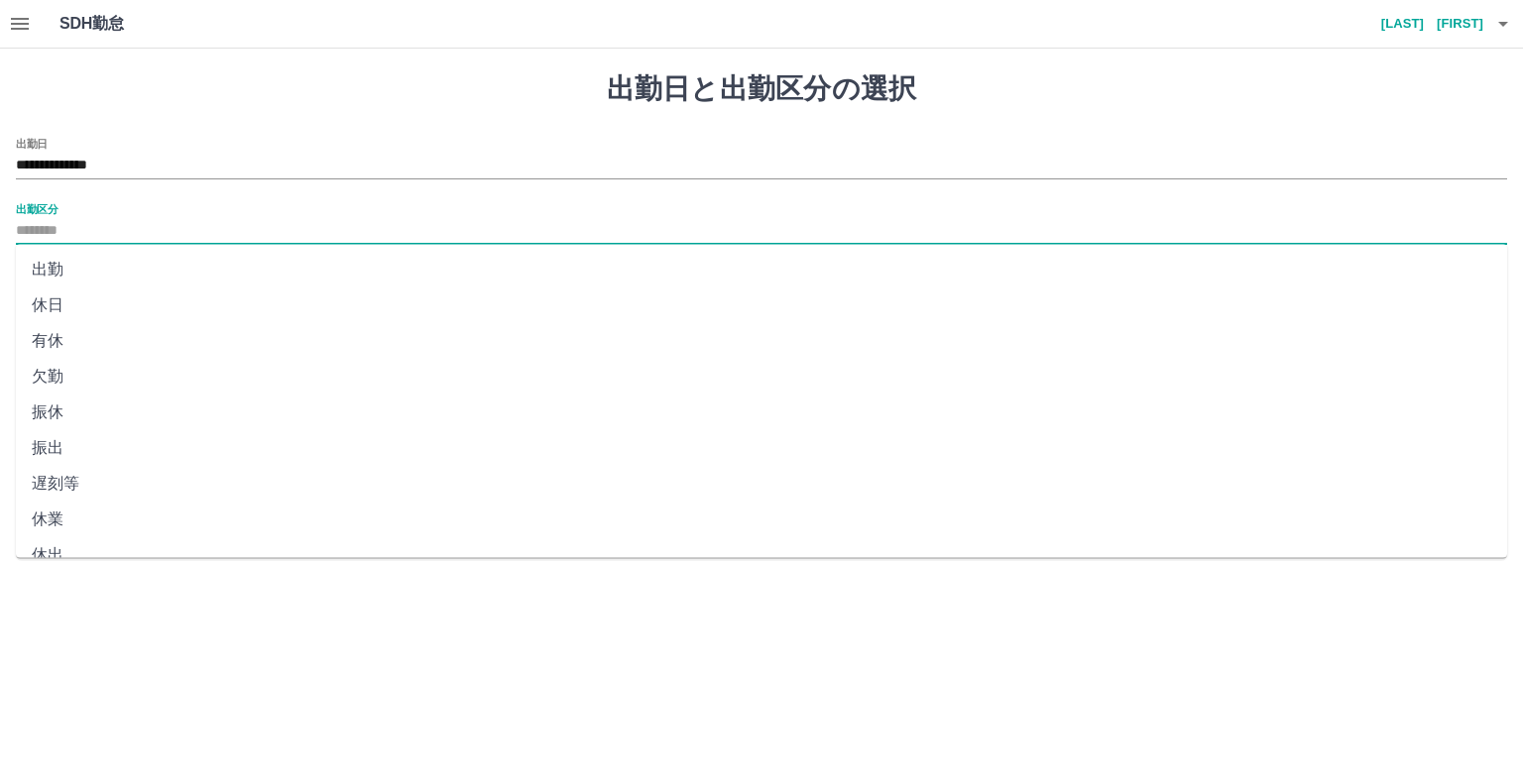 click on "出勤" at bounding box center [762, 270] 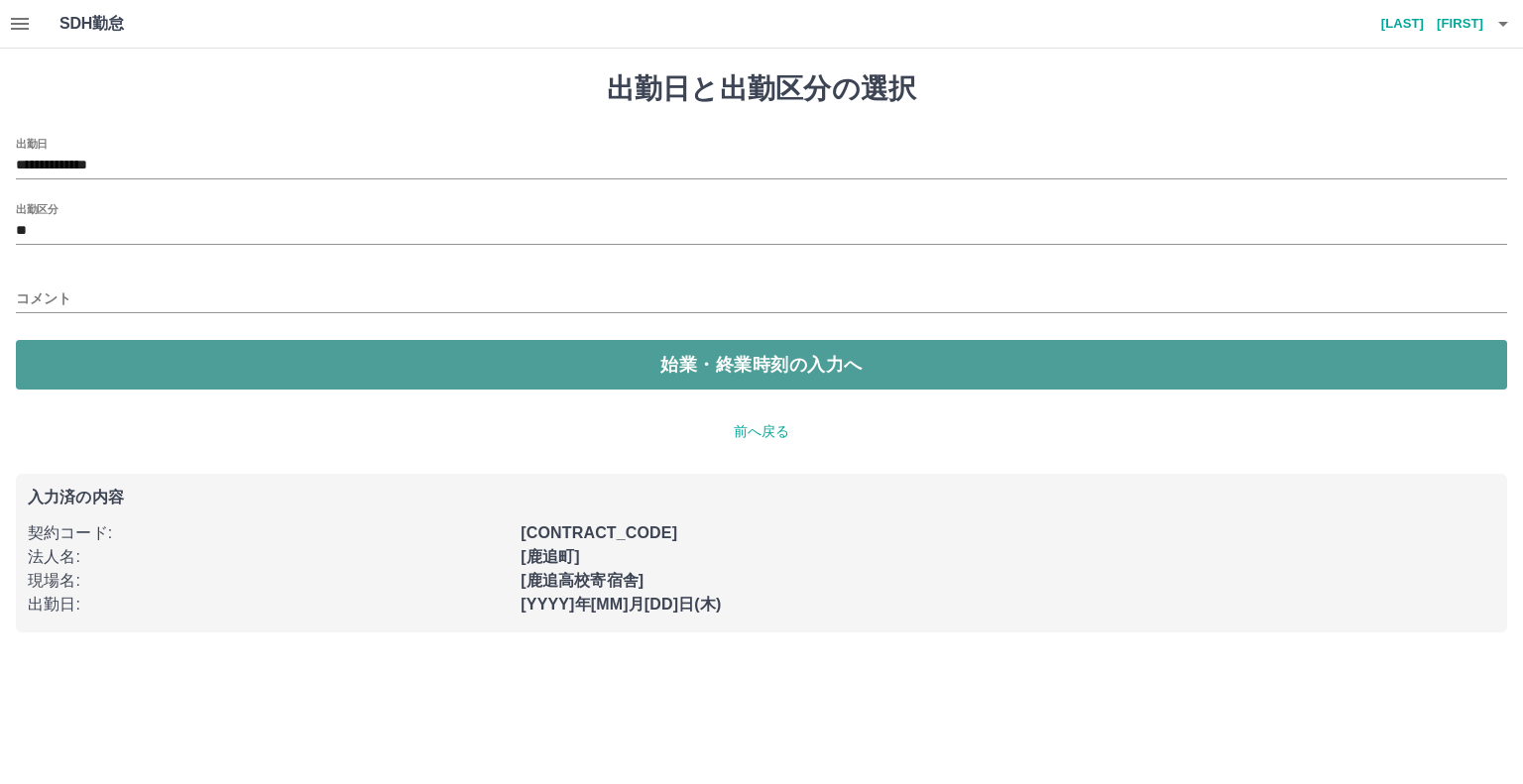 click on "始業・終業時刻の入力へ" at bounding box center [762, 365] 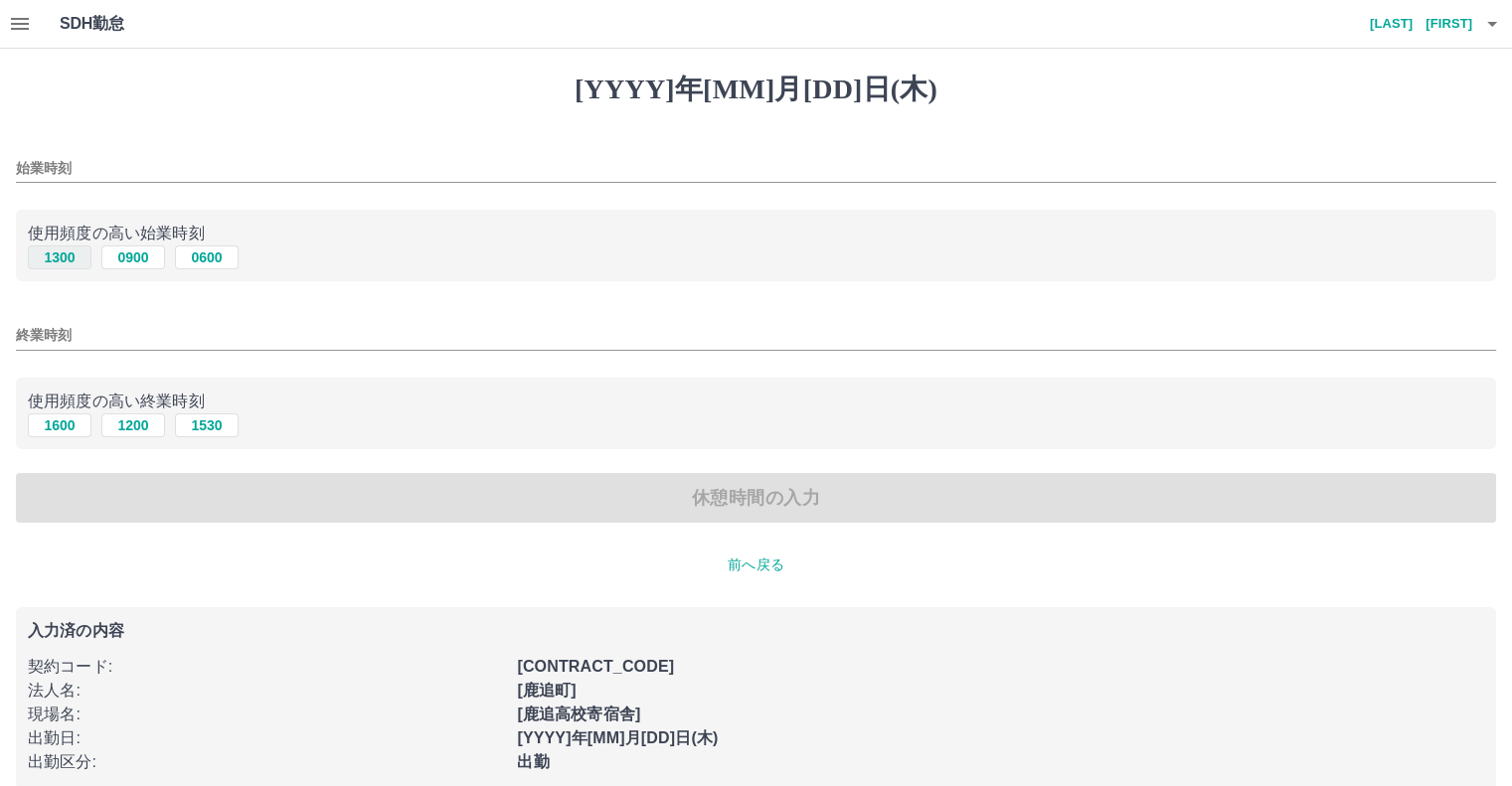 click on "1300" at bounding box center [60, 257] 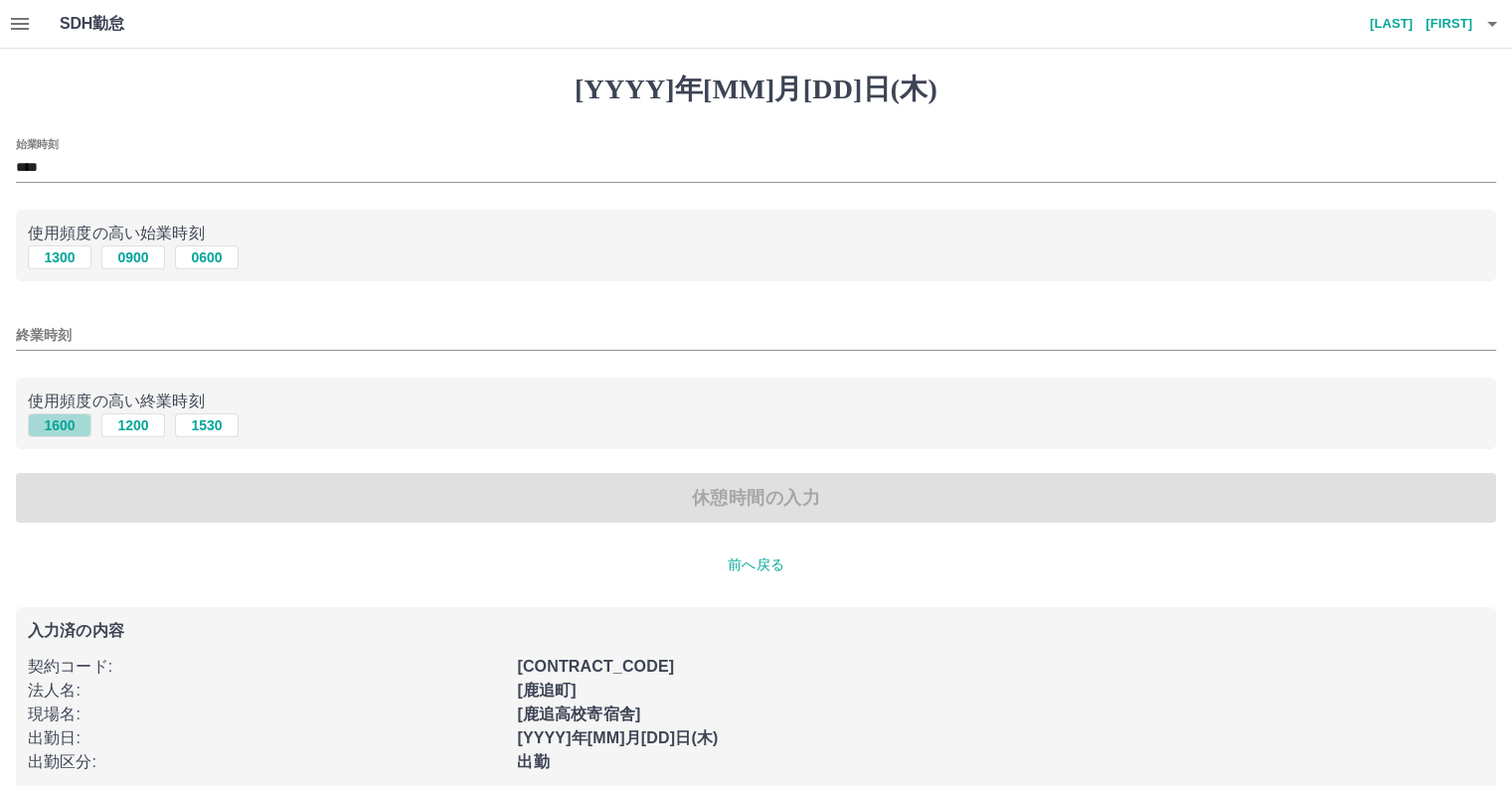 click on "1600" at bounding box center (60, 257) 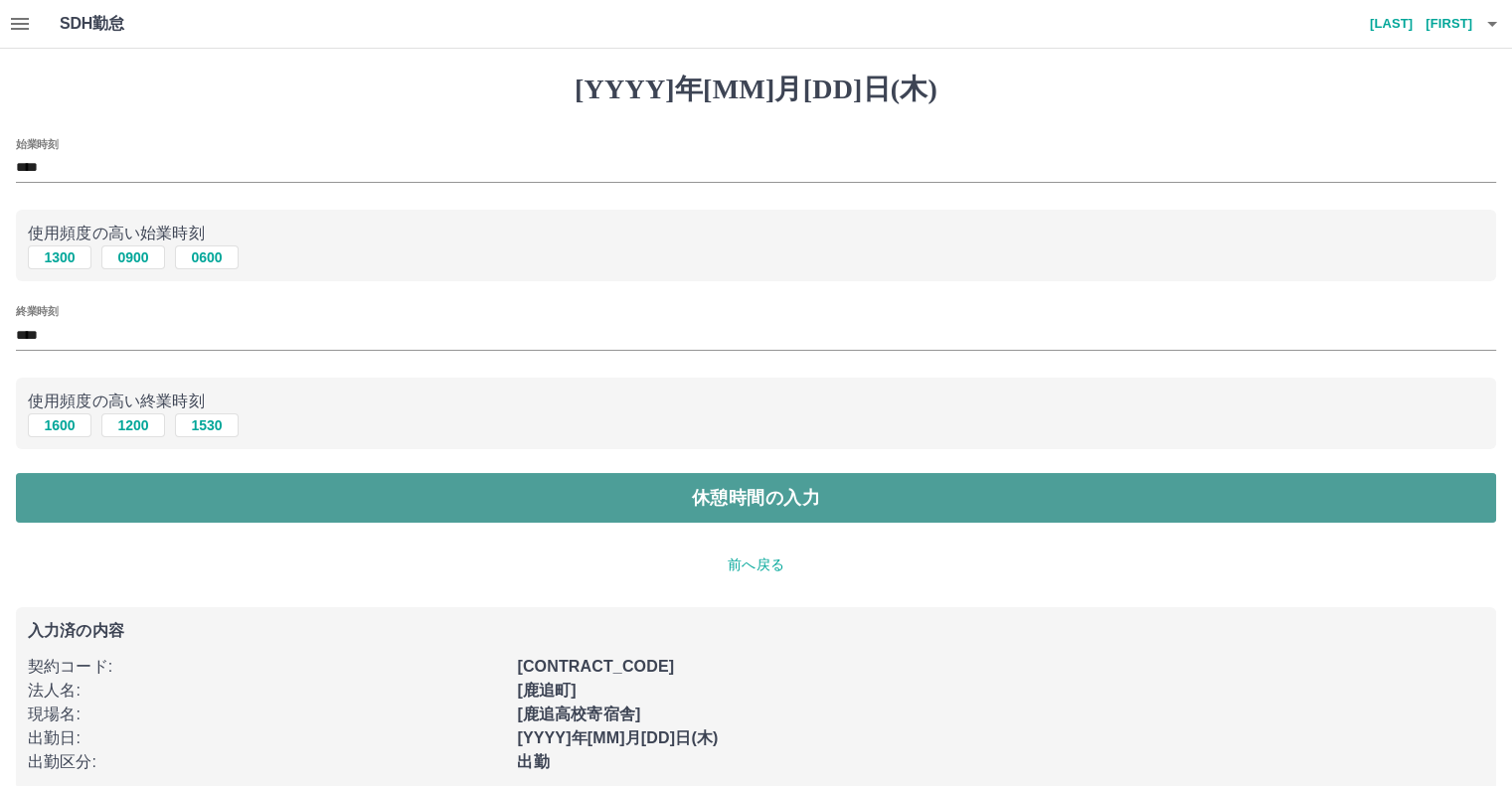 click on "休憩時間の入力" at bounding box center [756, 498] 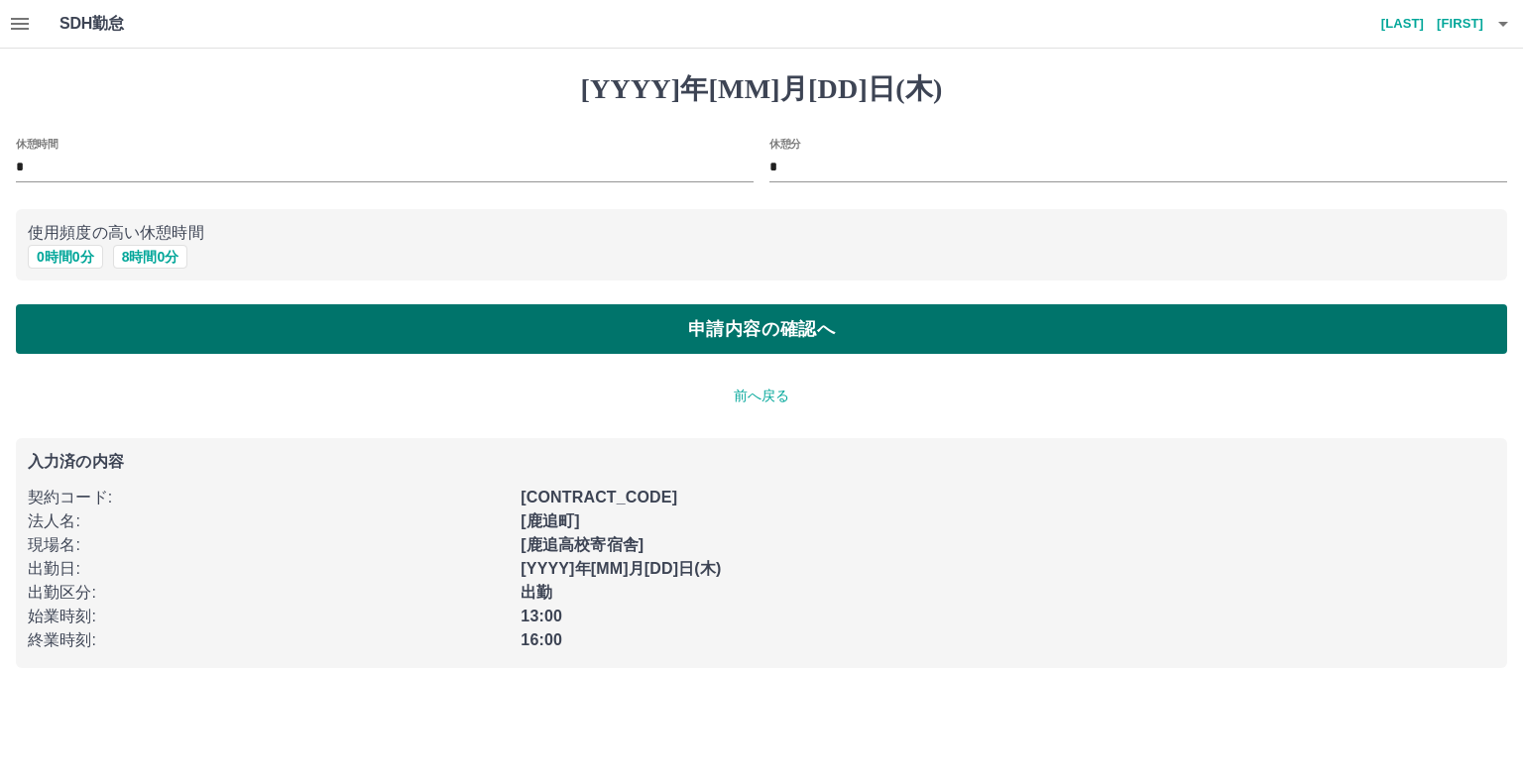 click on "申請内容の確認へ" at bounding box center [762, 329] 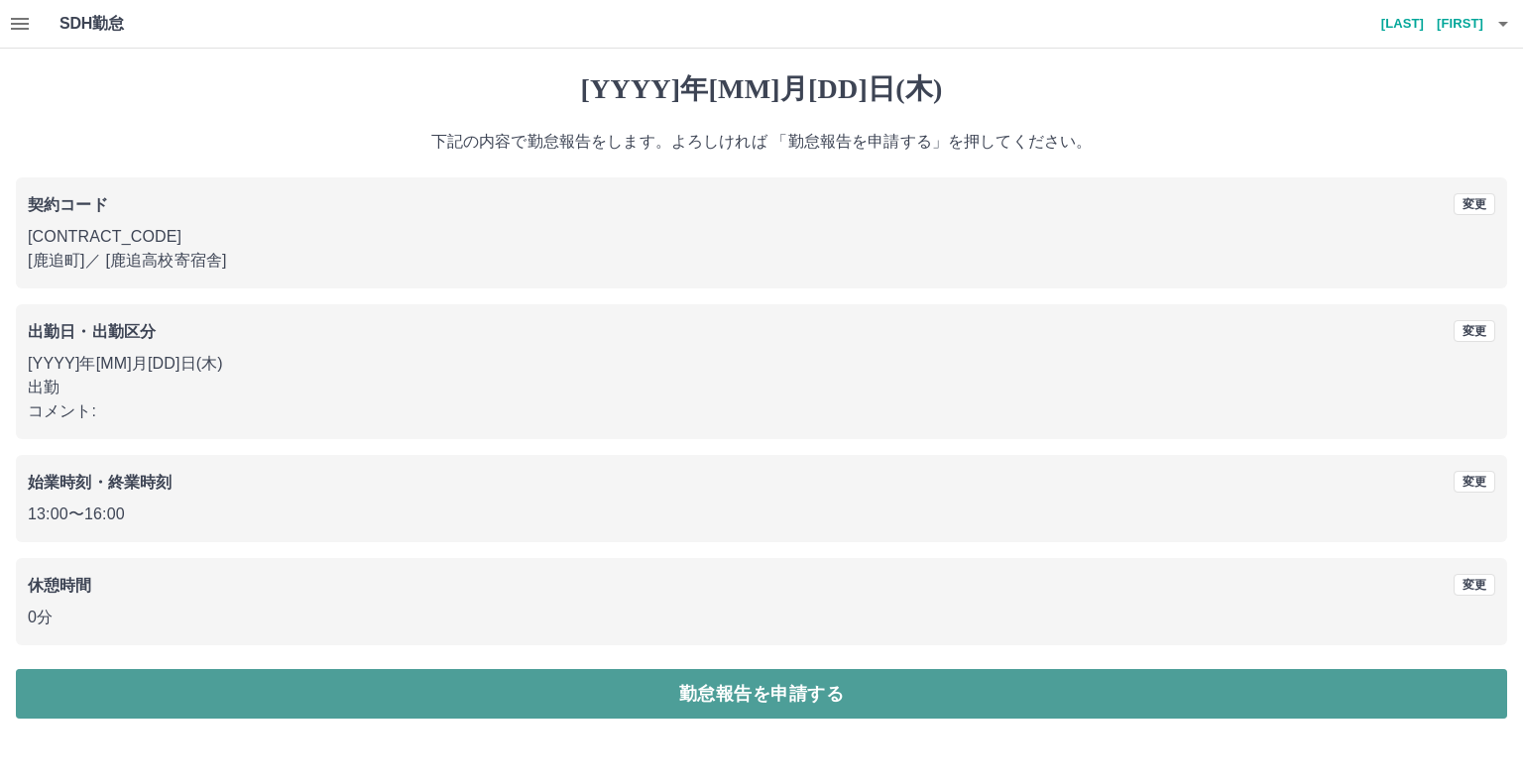 click on "勤怠報告を申請する" at bounding box center [762, 694] 